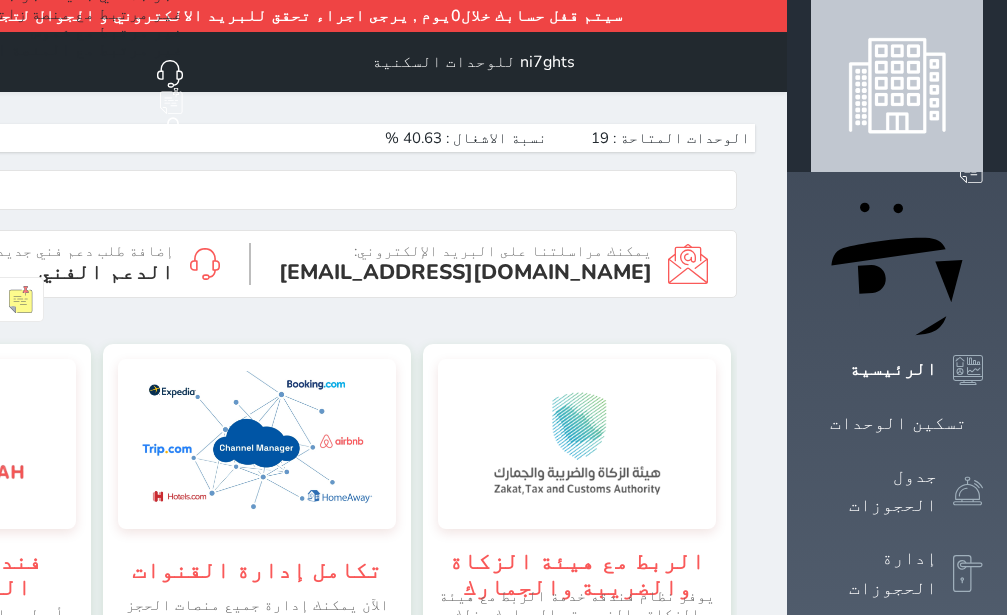 scroll, scrollTop: 0, scrollLeft: 0, axis: both 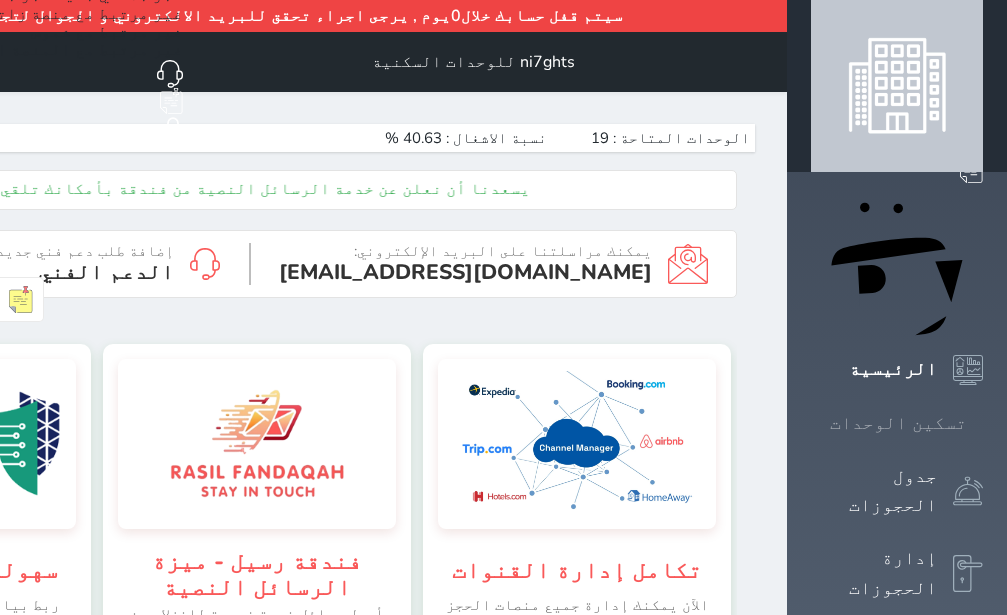 click 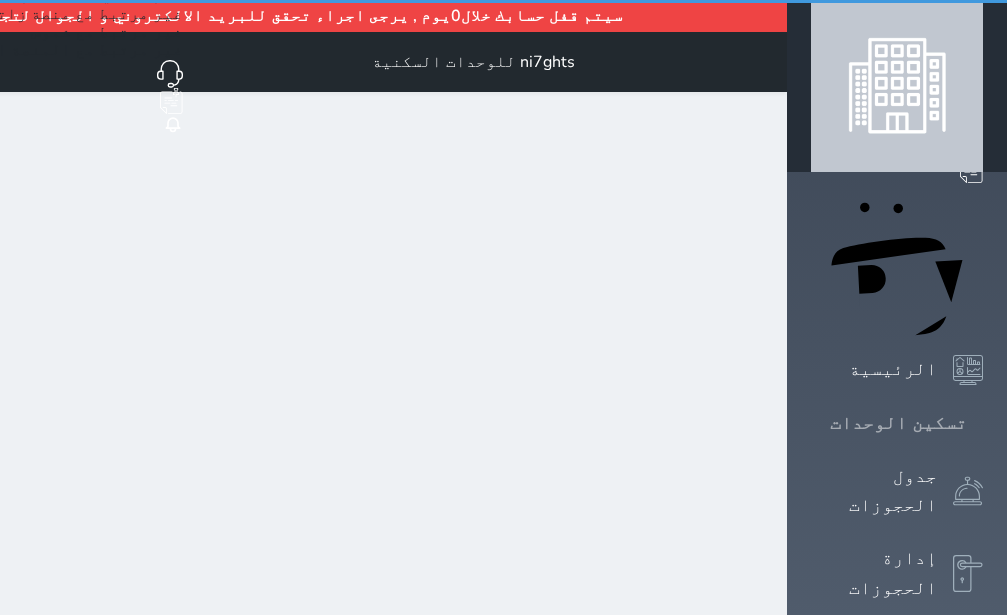 click 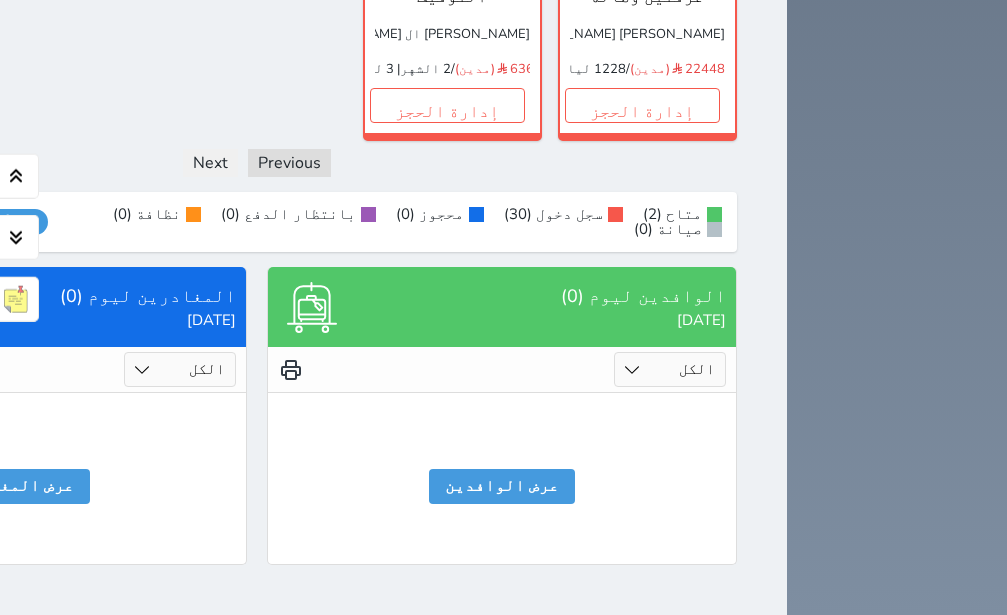 scroll, scrollTop: 1748, scrollLeft: 0, axis: vertical 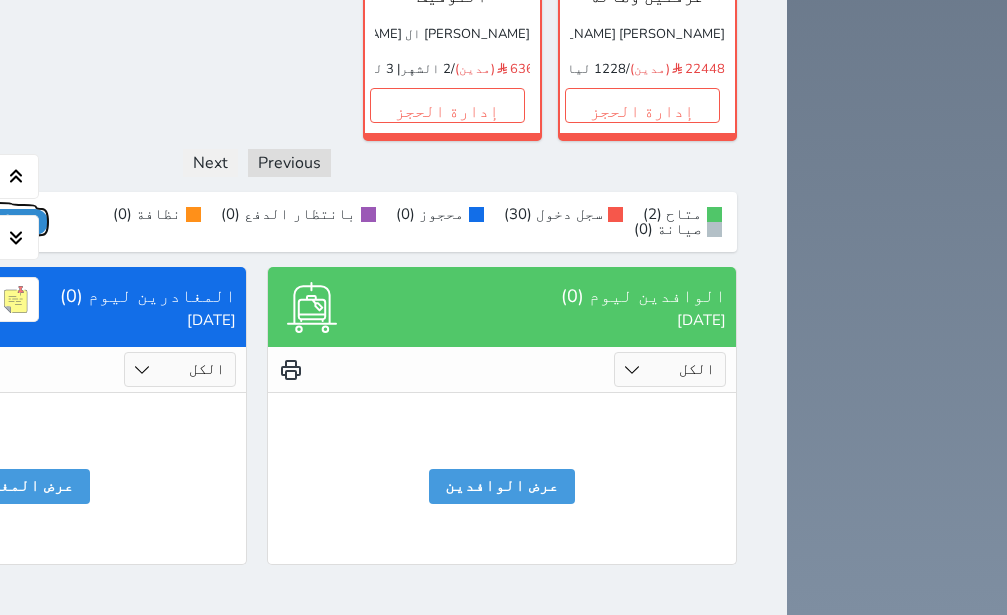 click on "عرض رصيد الصندوق" at bounding box center (-22, 222) 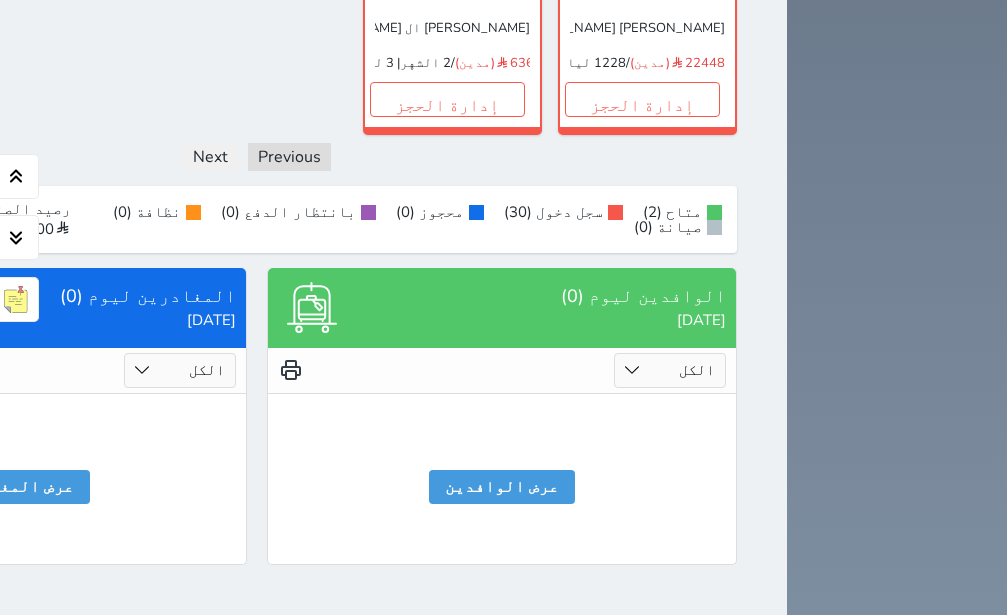 click on "رصيد الصندوق : 7207.00" at bounding box center [-11, 219] 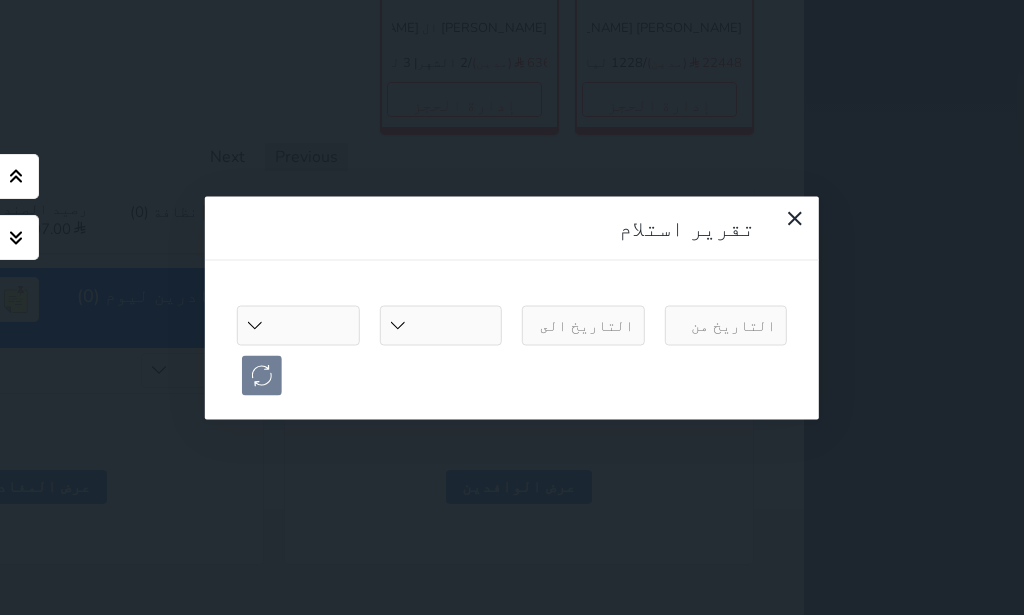 select 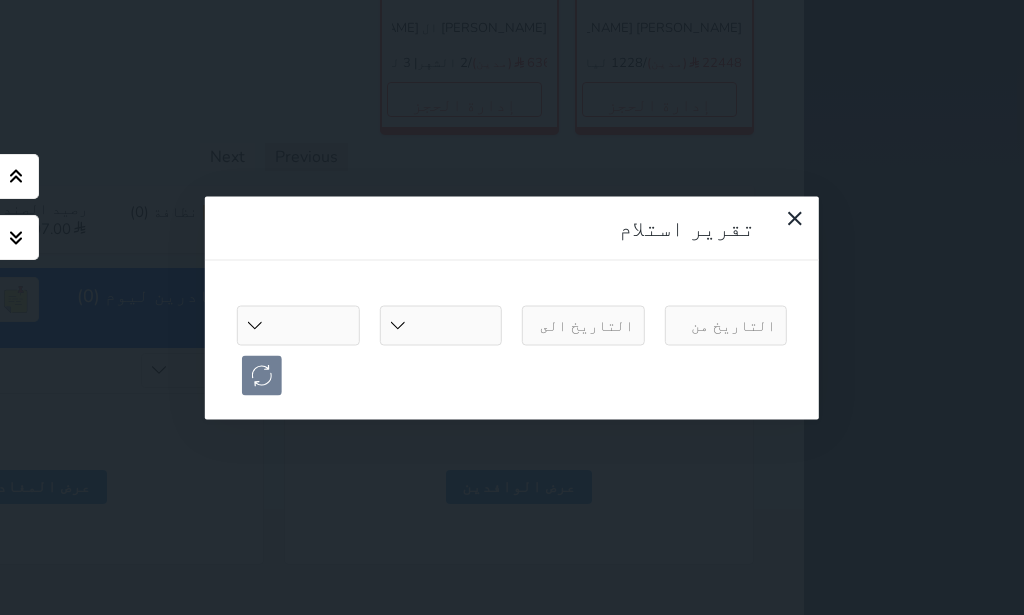 click at bounding box center [726, 325] 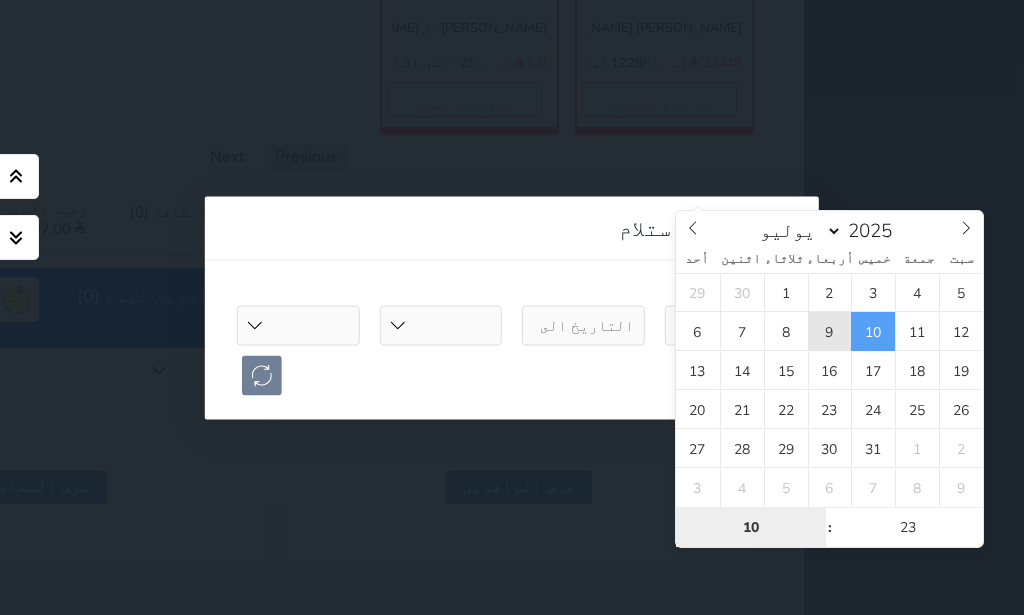 type on "[DATE] 10:23" 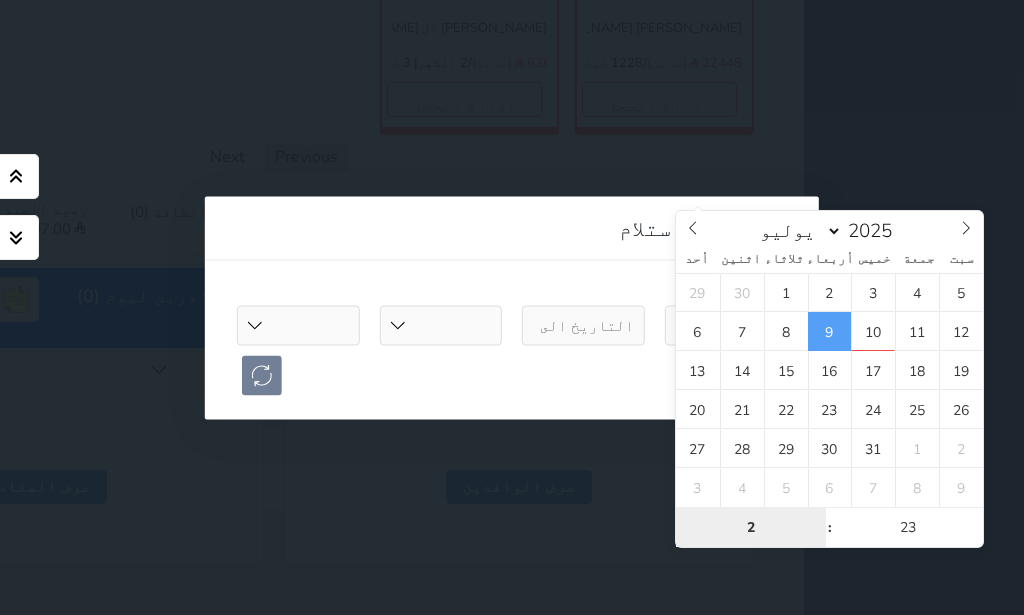 type on "22" 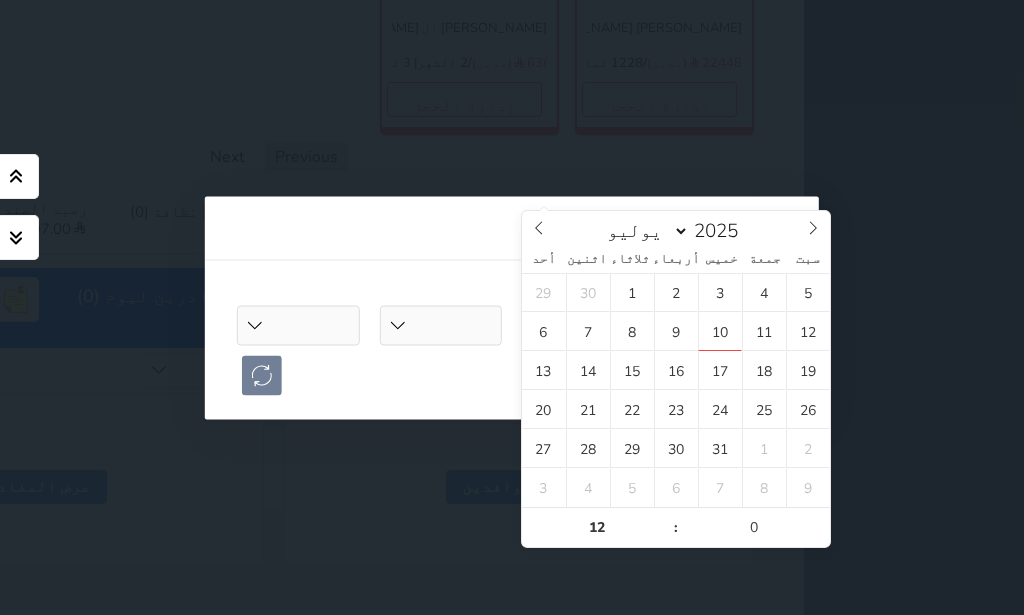 type on "[DATE] 22:23" 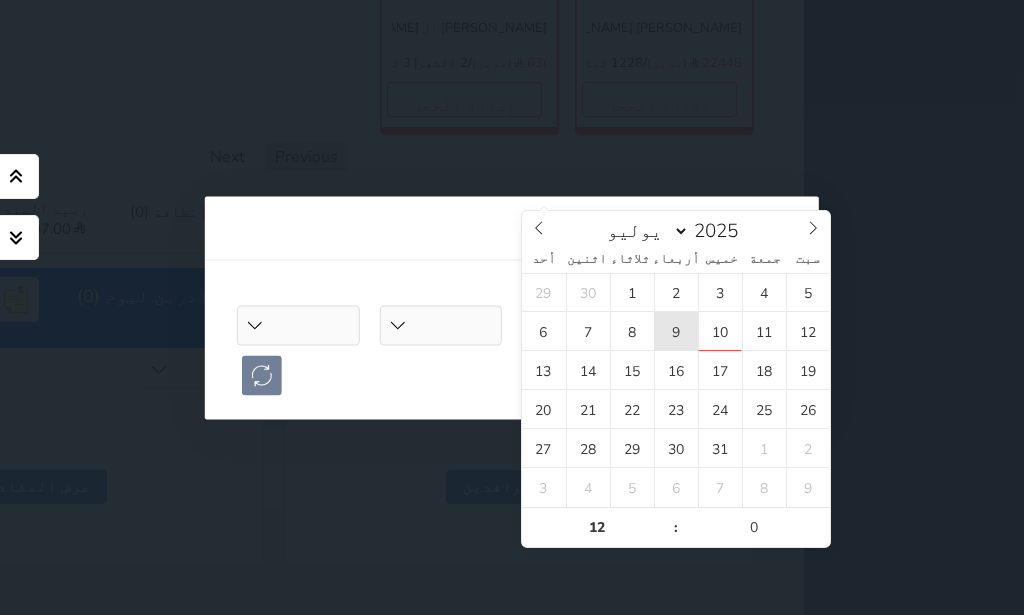 select 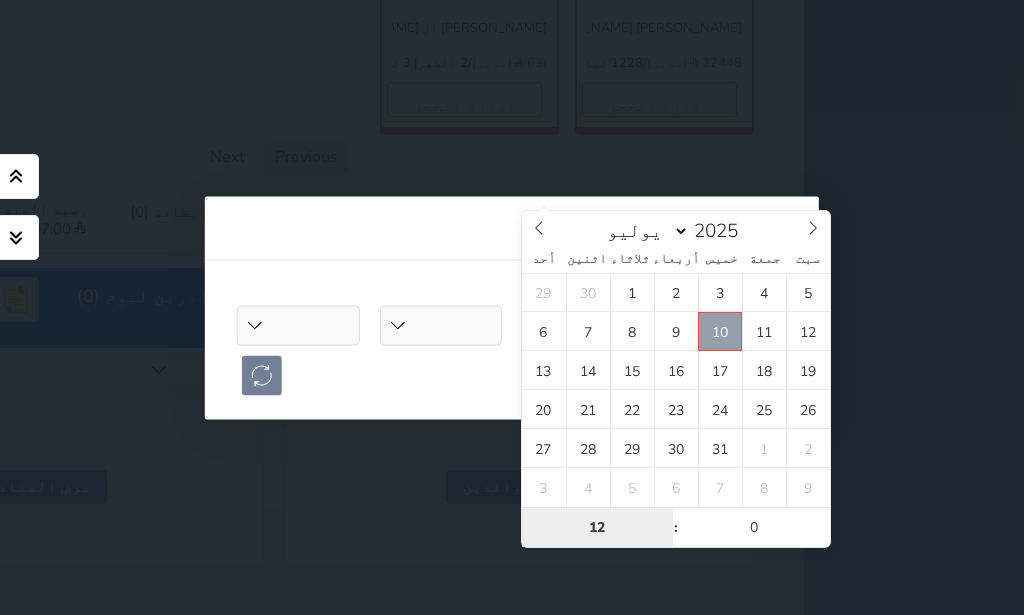 type on "[DATE] 12:00" 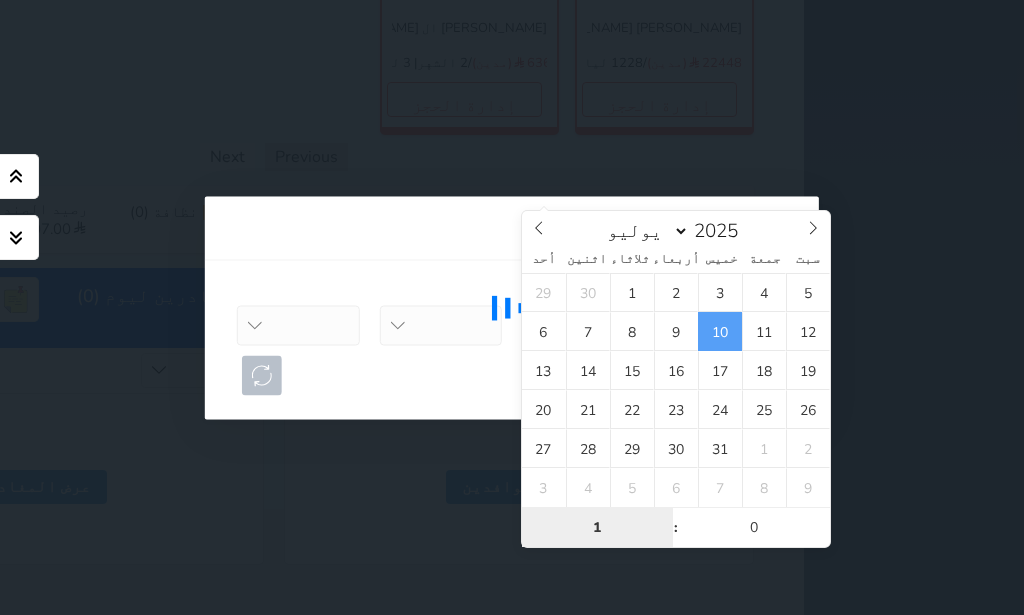 type on "11" 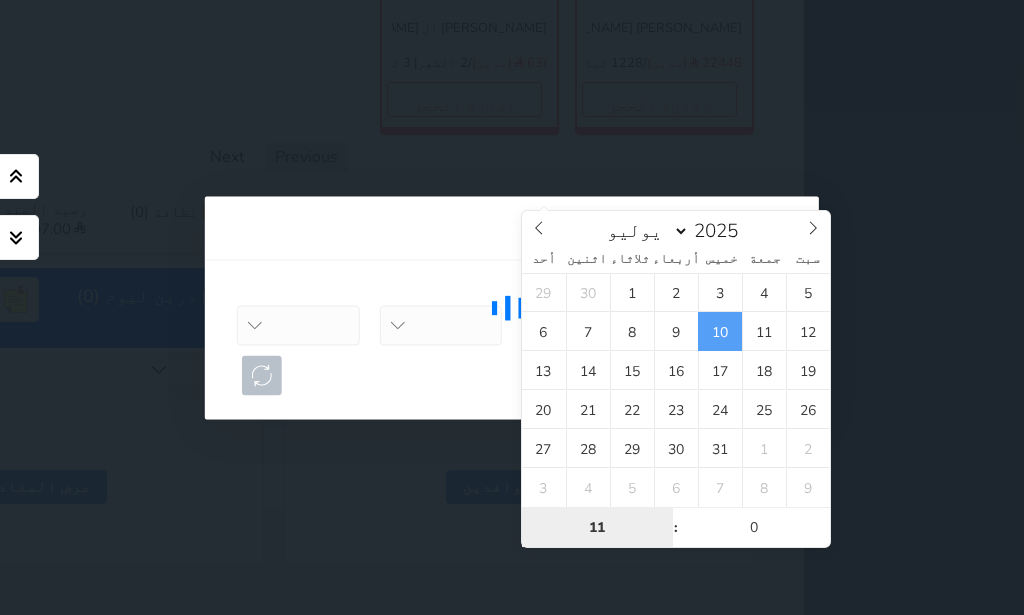 select 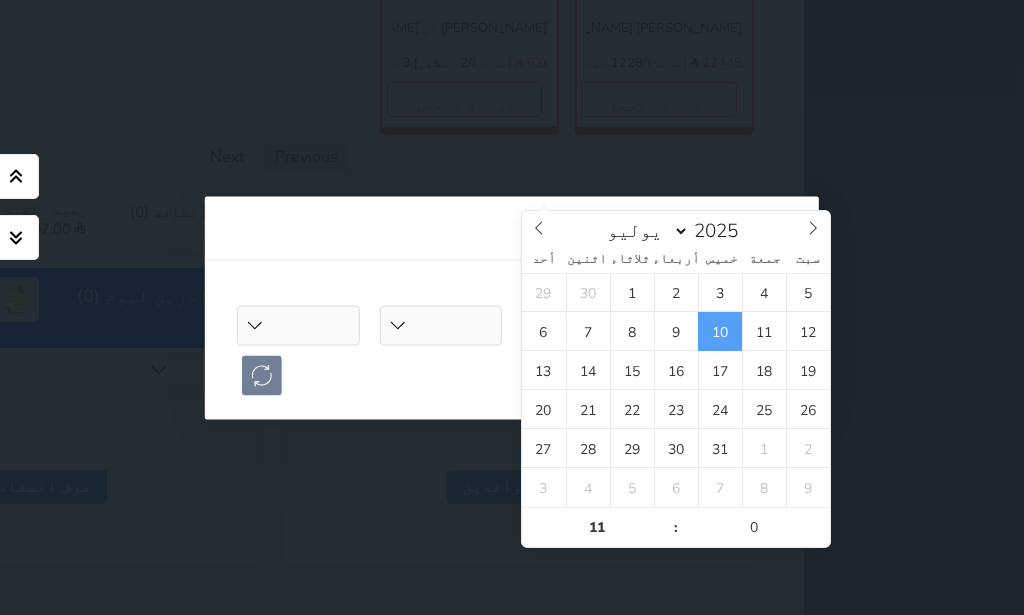 type on "[DATE] 11:00" 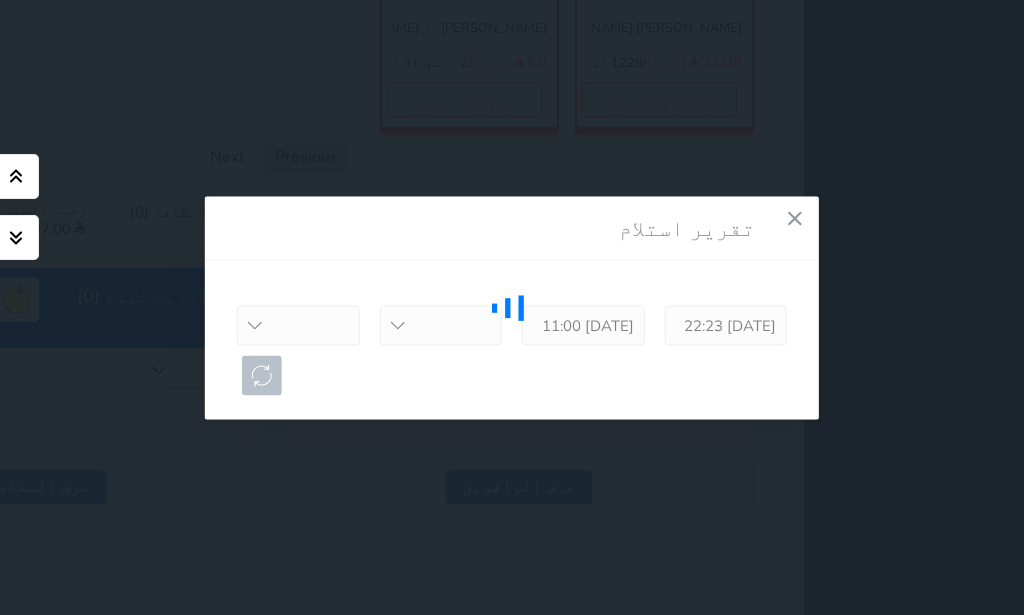 select on "[PERSON_NAME]" 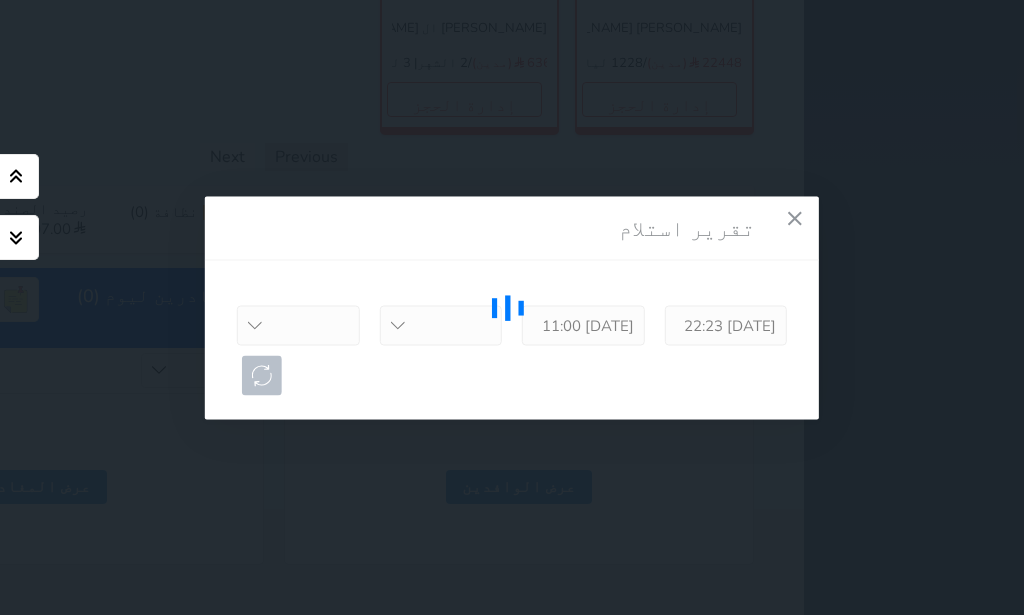 click on "[PERSON_NAME]" at bounding box center [0, 0] 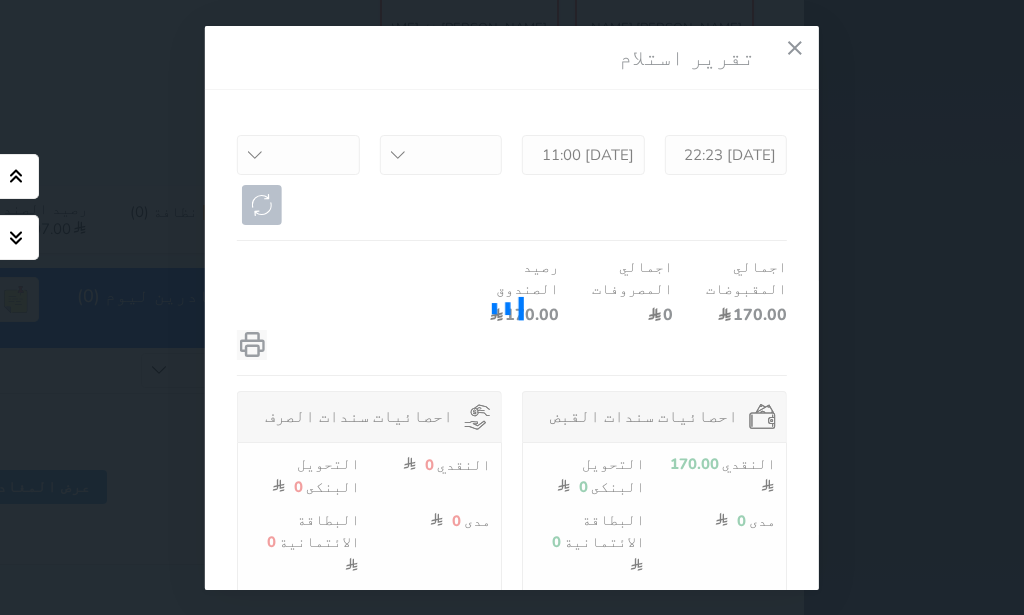 click at bounding box center (512, 308) 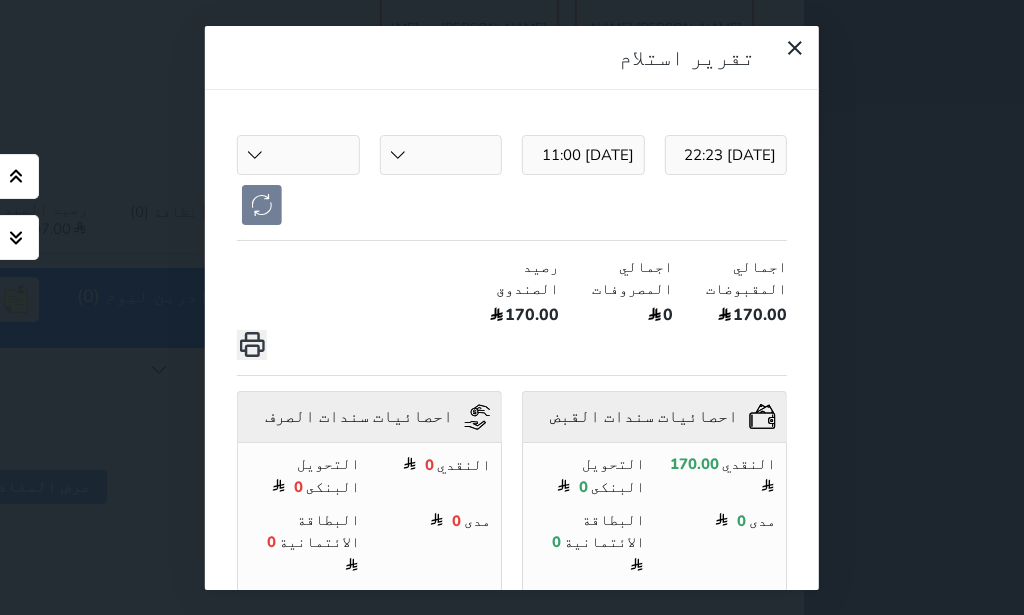 click at bounding box center (512, 308) 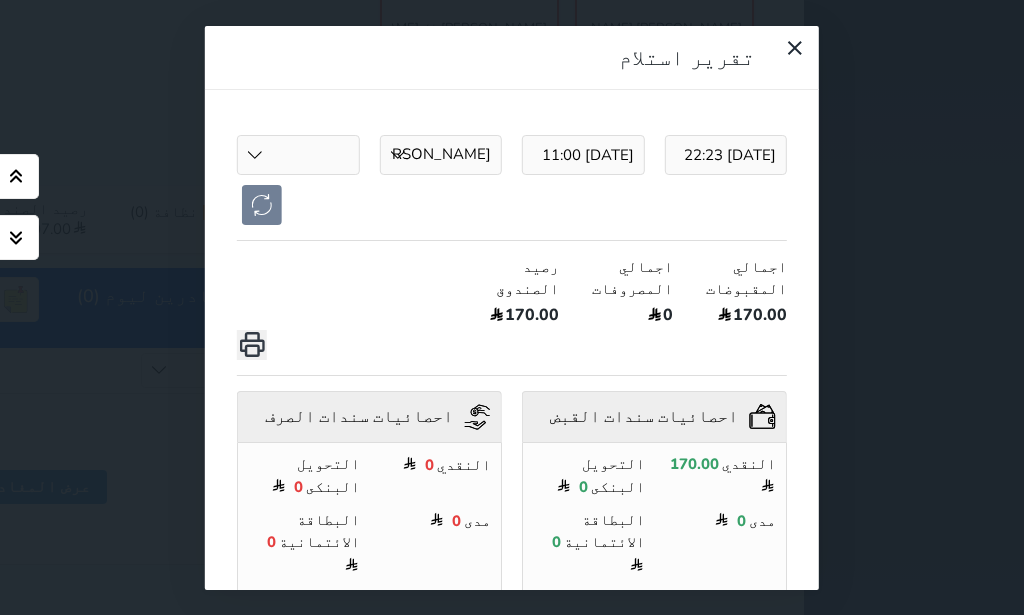 click on "[PERSON_NAME]" at bounding box center [0, 0] 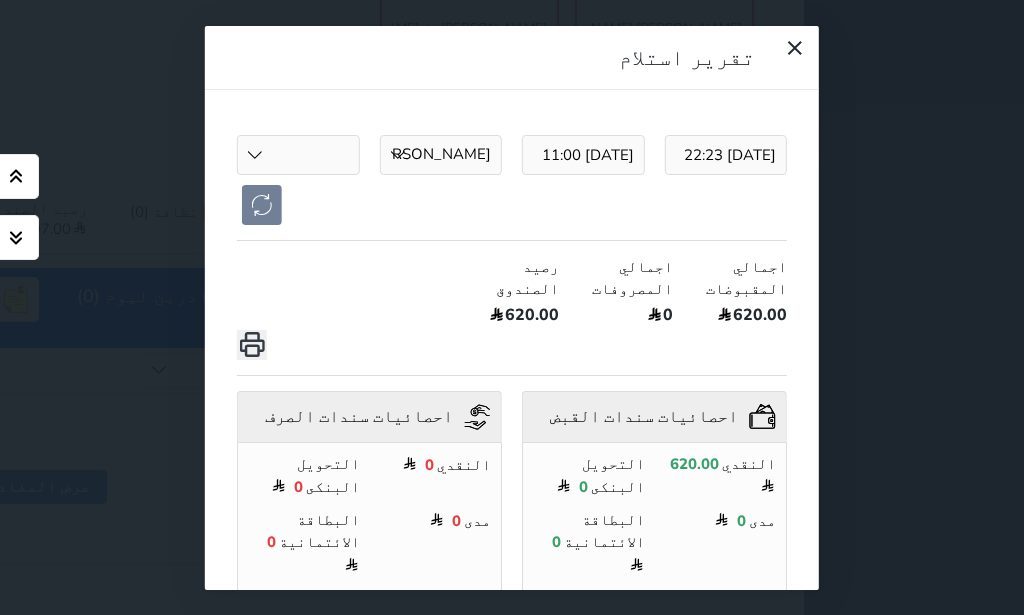 click on "تقرير استلام                     [DATE] 22:23   [DATE] 11:00   [PERSON_NAME] [PERSON_NAME] [PERSON_NAME] [PERSON_NAME] [PERSON_NAME] [PERSON_NAME]   [PERSON_NAME] [PERSON_NAME] [PERSON_NAME] [PERSON_NAME] [PERSON_NAME] شوكت       اجمالي المقبوضات   620.00    اجمالي المصروفات   0    رصيد الصندوق   620.00        احصائيات سندات القبض    النقدي  620.00      التحويل البنكى  0      مدى  0      البطاقة الائتمانية  0      المبالغ المحوله من الاداره  0   اجمالي التامين  0.00     احصائيات سندات الصرف    النقدي  0      التحويل البنكى  0      مدى  0      البطاقة الائتمانية  0      المبالغ المحوله للإداره  0" at bounding box center [512, 307] 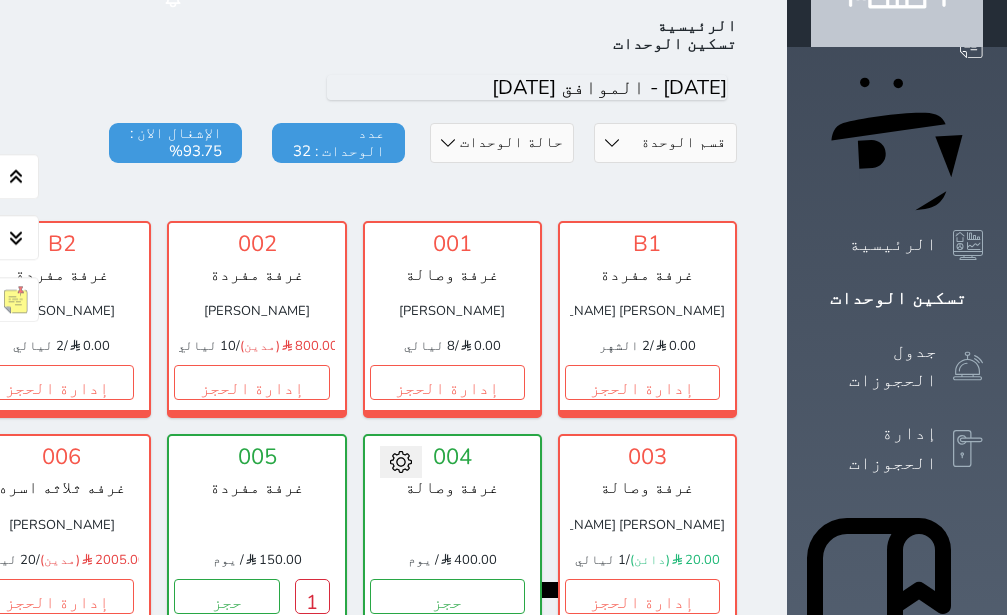scroll, scrollTop: 77, scrollLeft: 0, axis: vertical 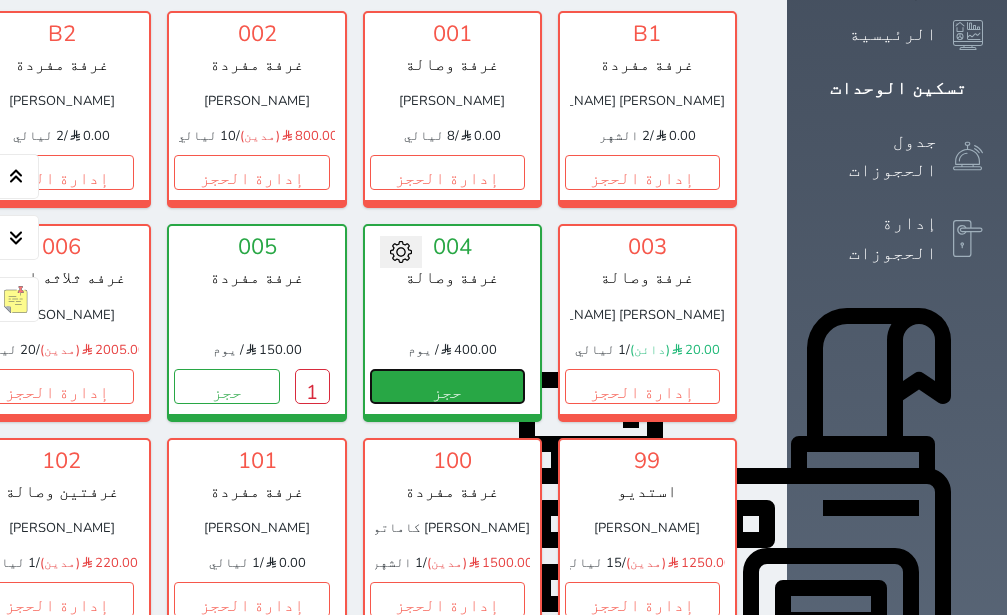 click on "حجز" at bounding box center [447, 386] 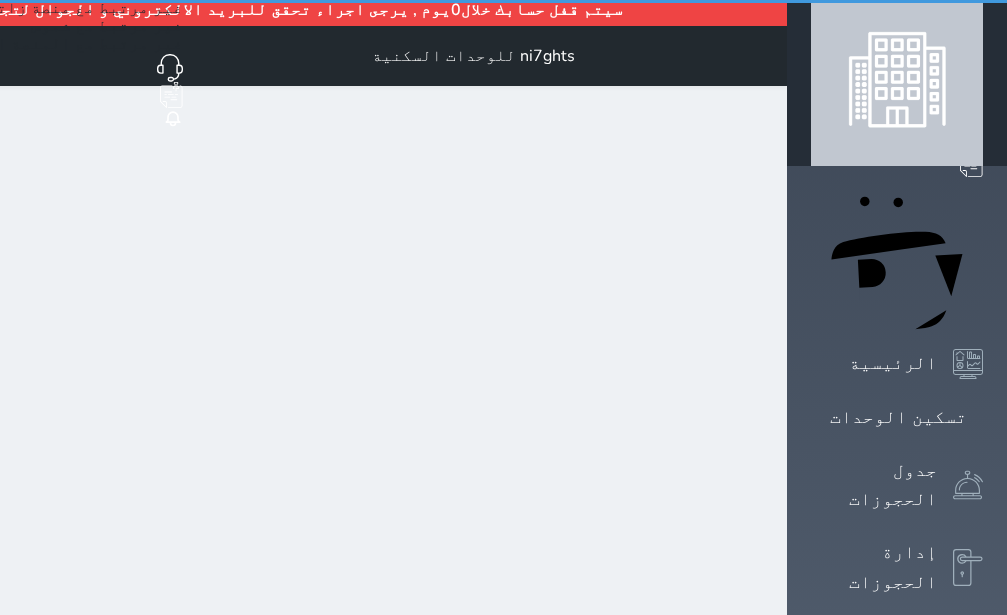 scroll, scrollTop: 0, scrollLeft: 0, axis: both 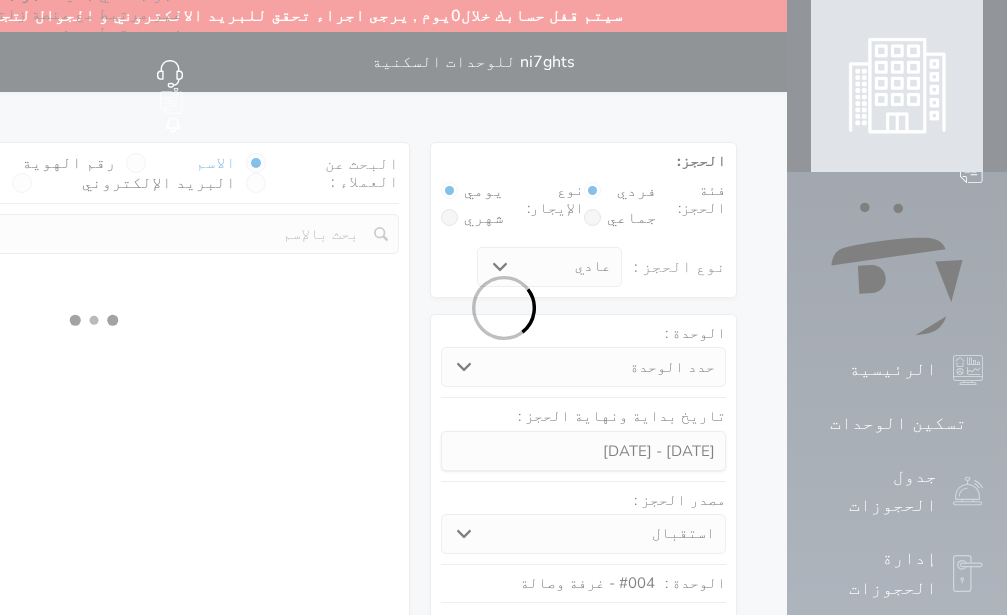 select 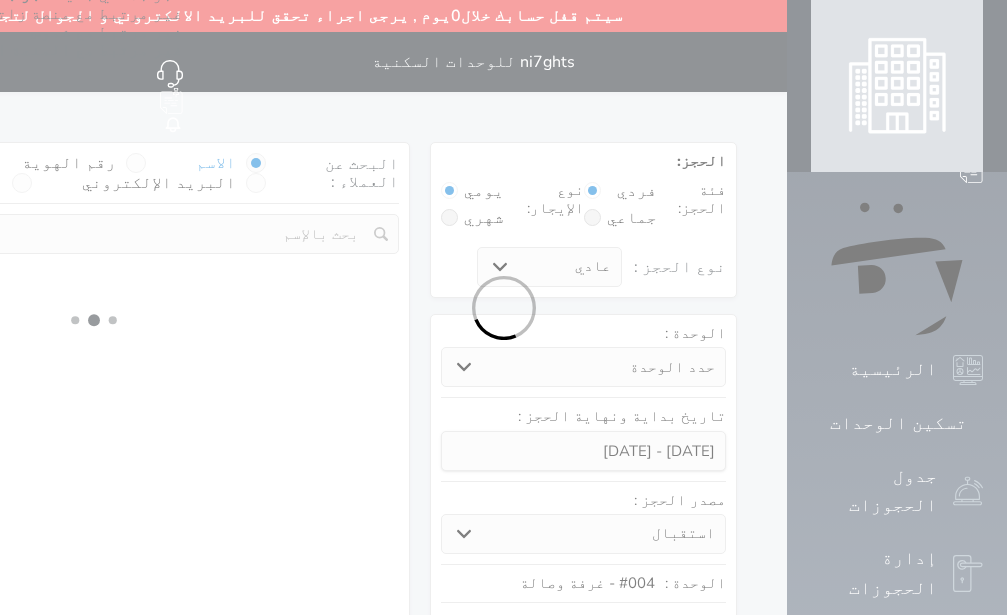 select on "1" 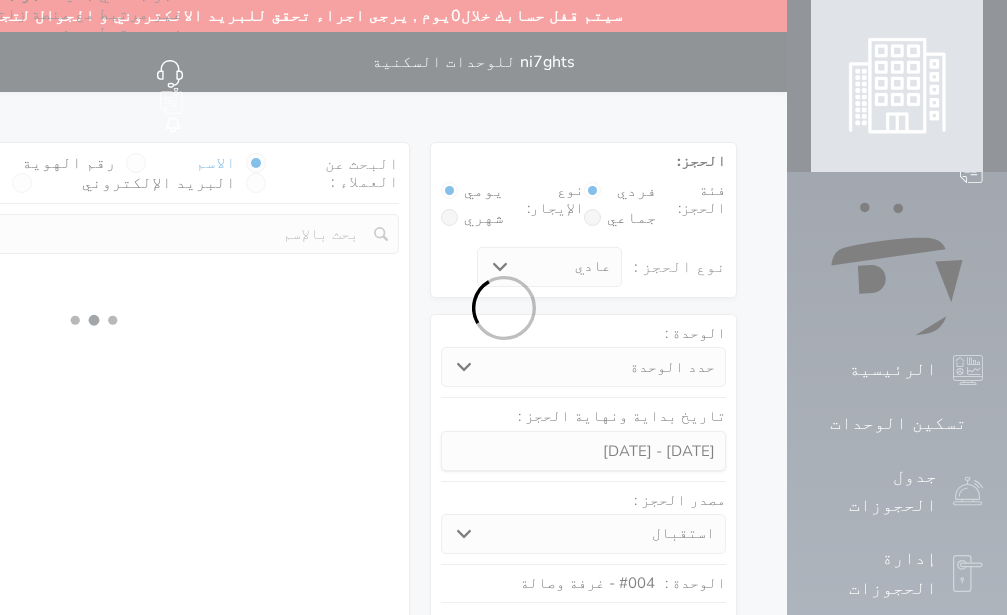 select on "113" 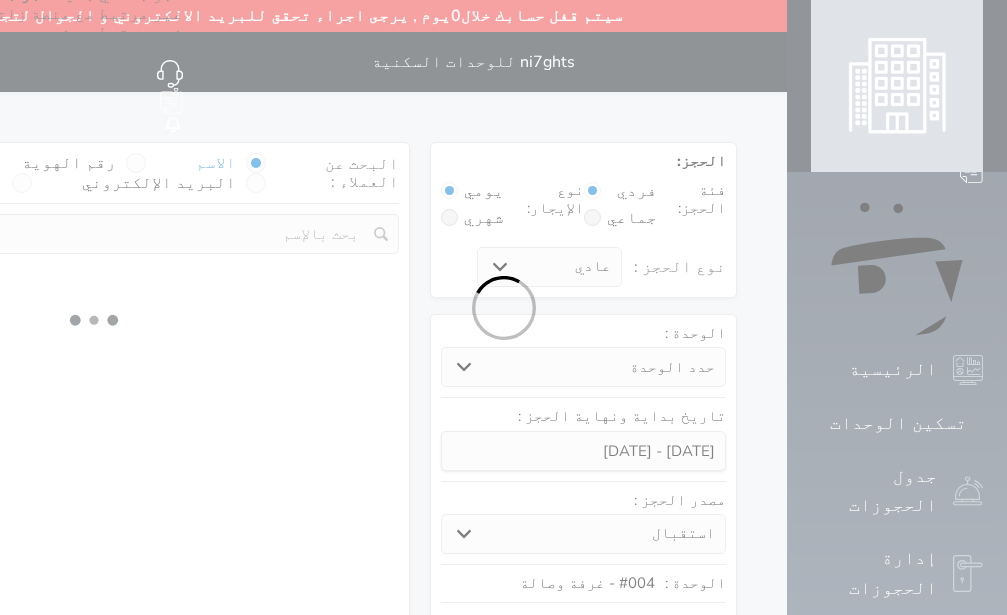 select on "1" 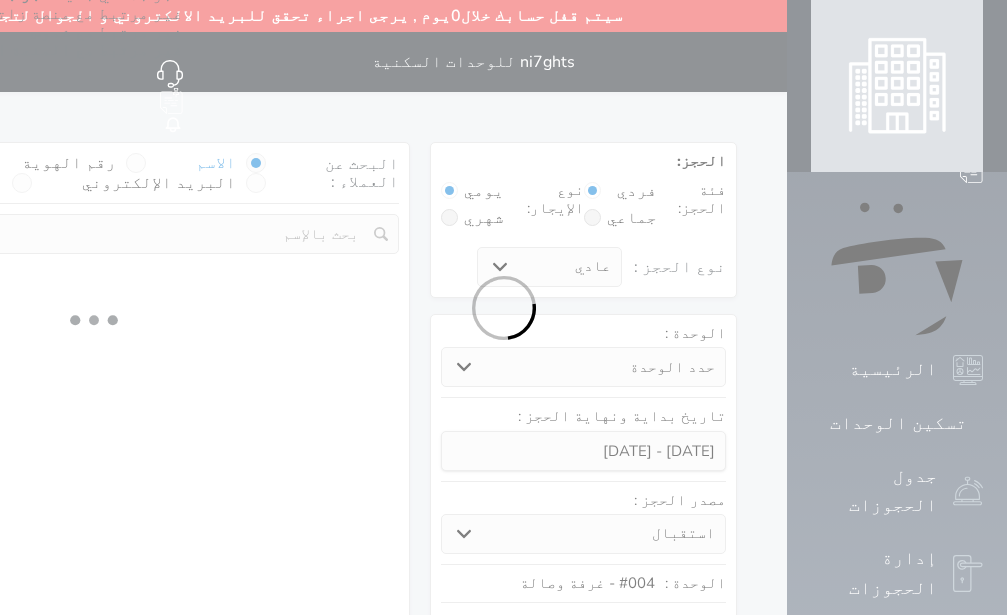 select 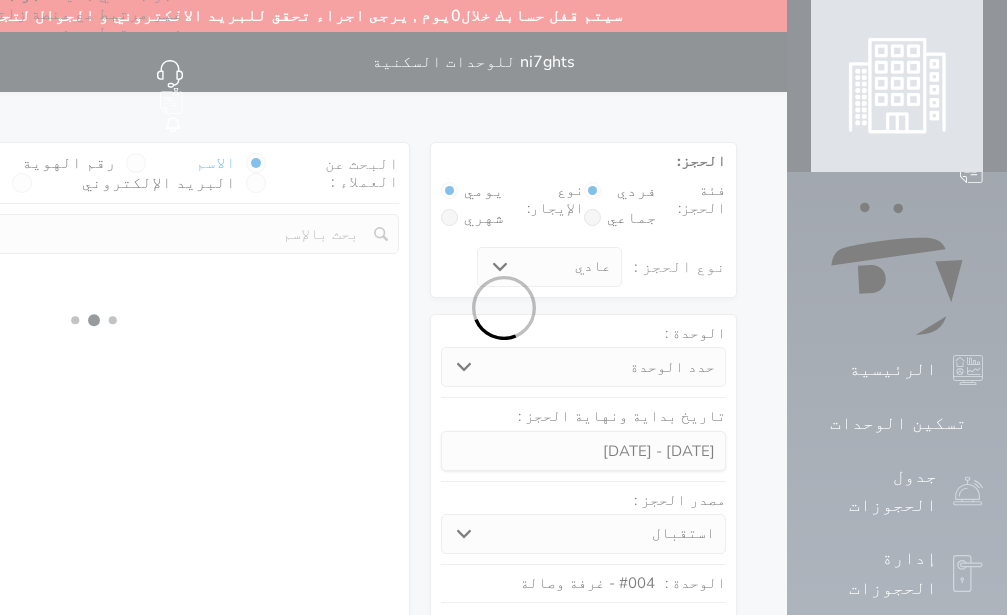 select on "7" 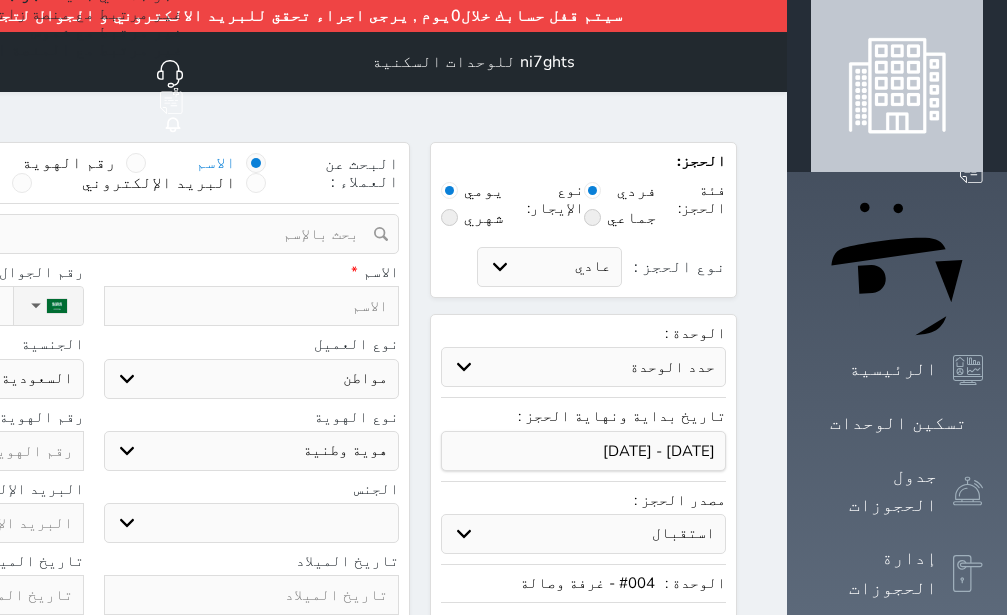 select 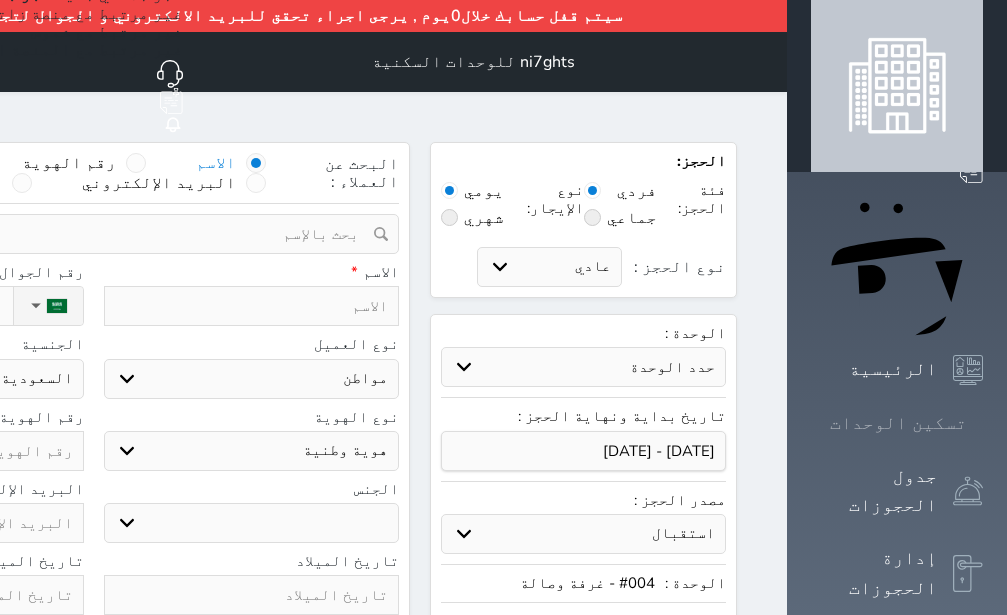 click on "تسكين الوحدات" at bounding box center [898, 423] 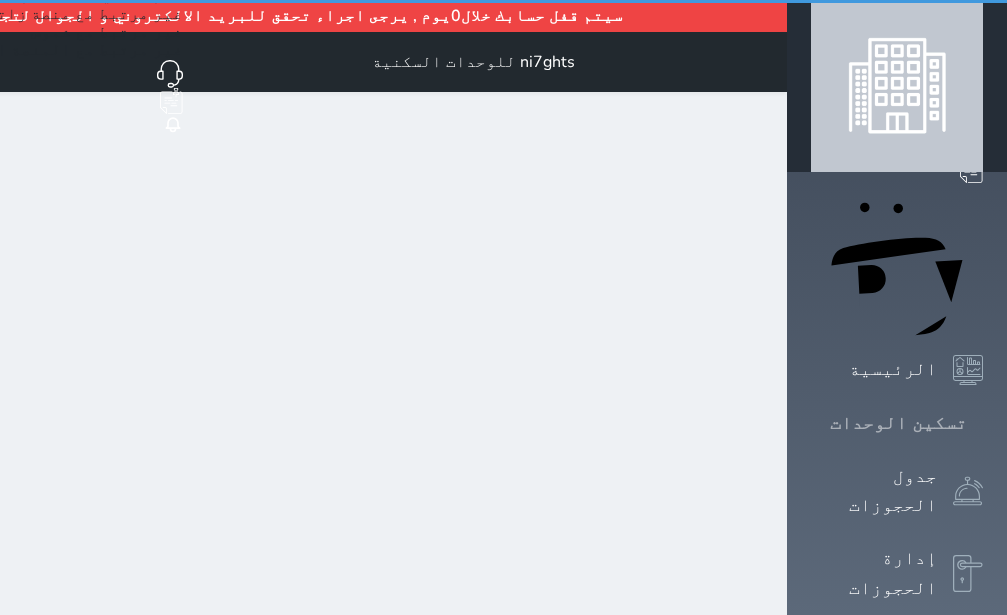 click on "تسكين الوحدات" at bounding box center (898, 423) 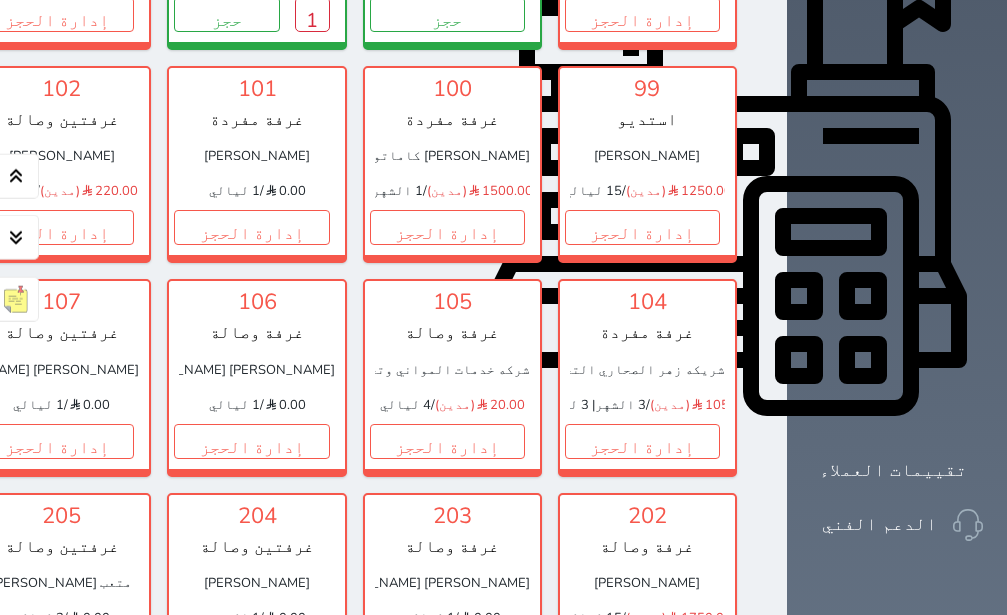 scroll, scrollTop: 740, scrollLeft: 0, axis: vertical 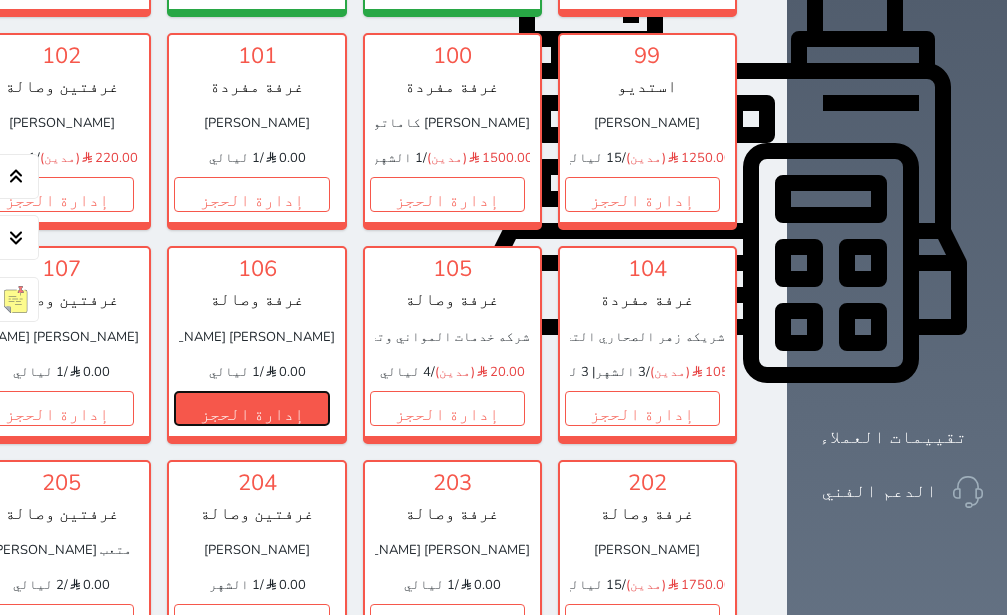 click on "إدارة الحجز" at bounding box center [251, 408] 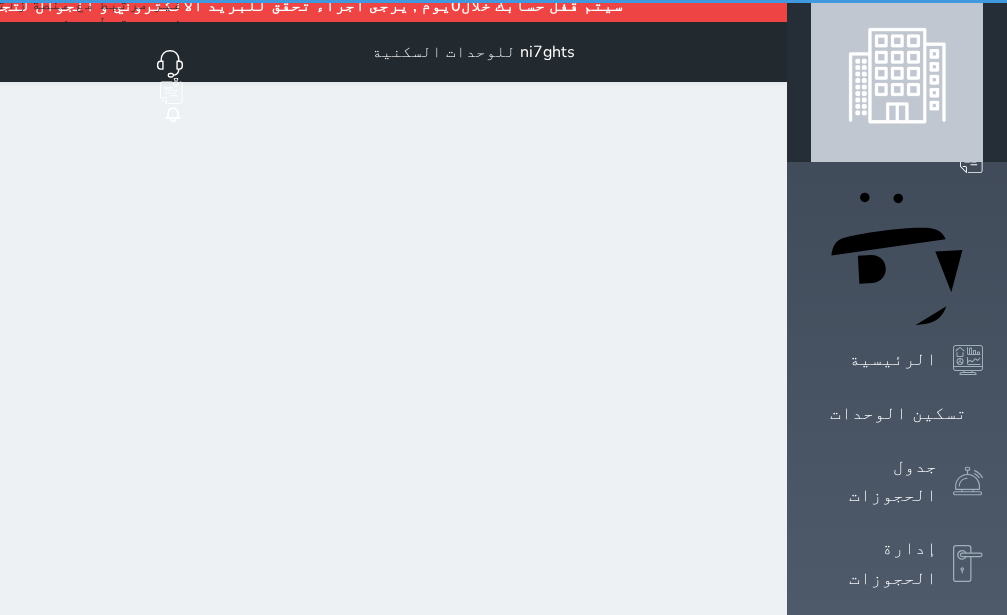 scroll, scrollTop: 0, scrollLeft: 0, axis: both 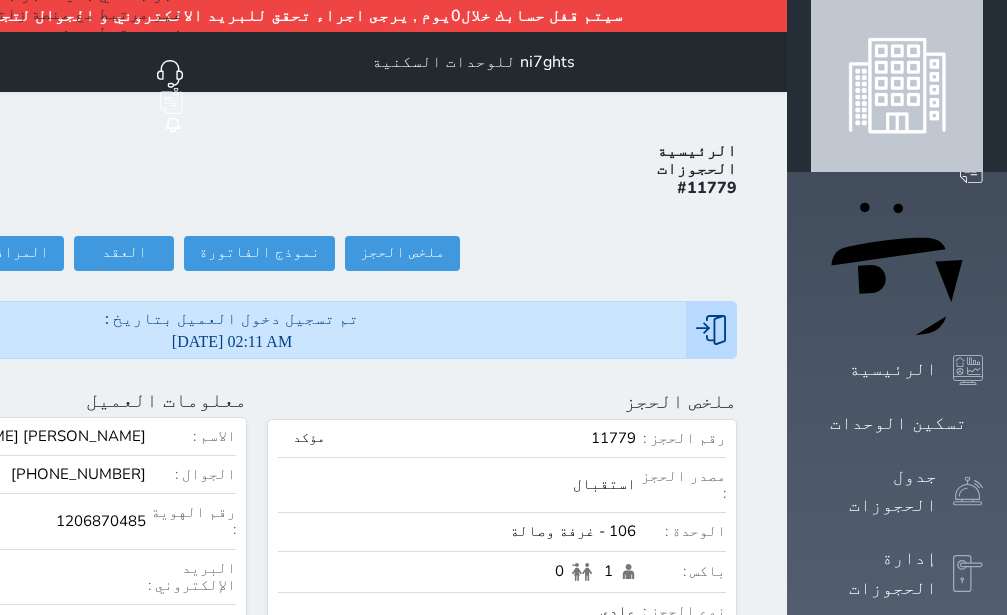 click on "تسجيل مغادرة" at bounding box center (-147, 253) 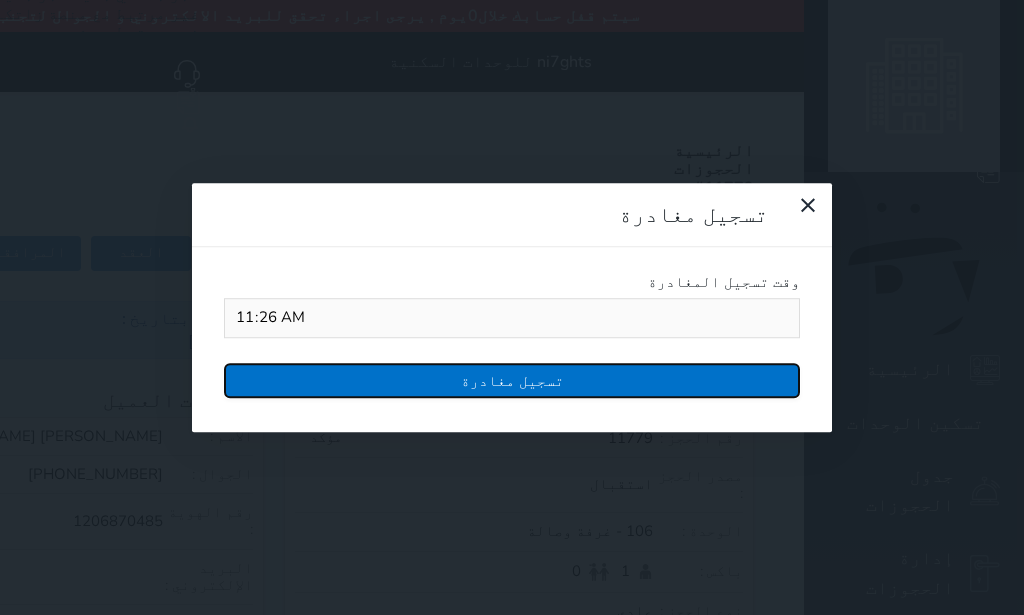 click on "تسجيل مغادرة" at bounding box center [512, 380] 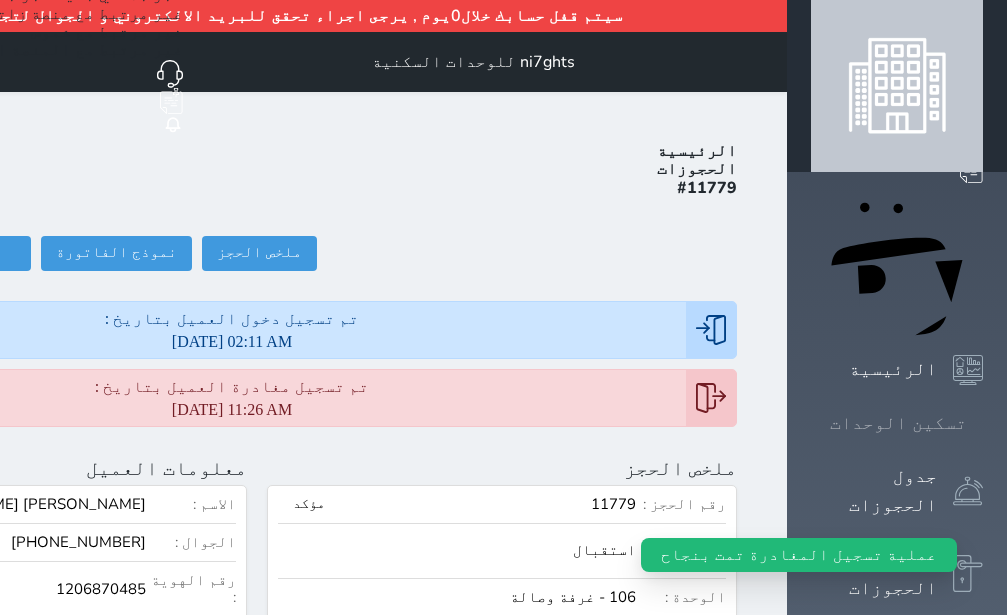 click on "تسكين الوحدات" at bounding box center [897, 423] 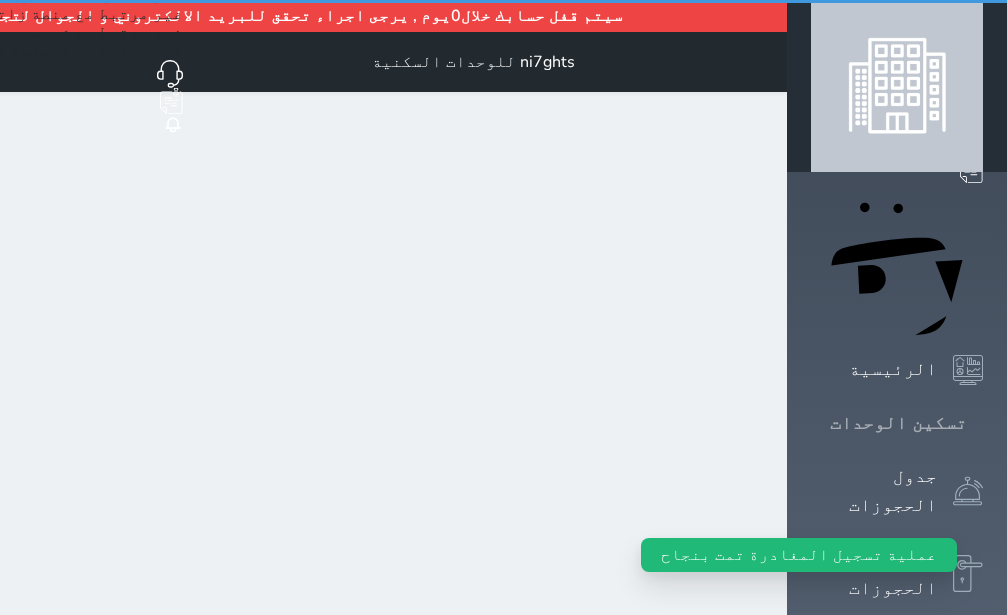 click on "تسكين الوحدات" at bounding box center (897, 423) 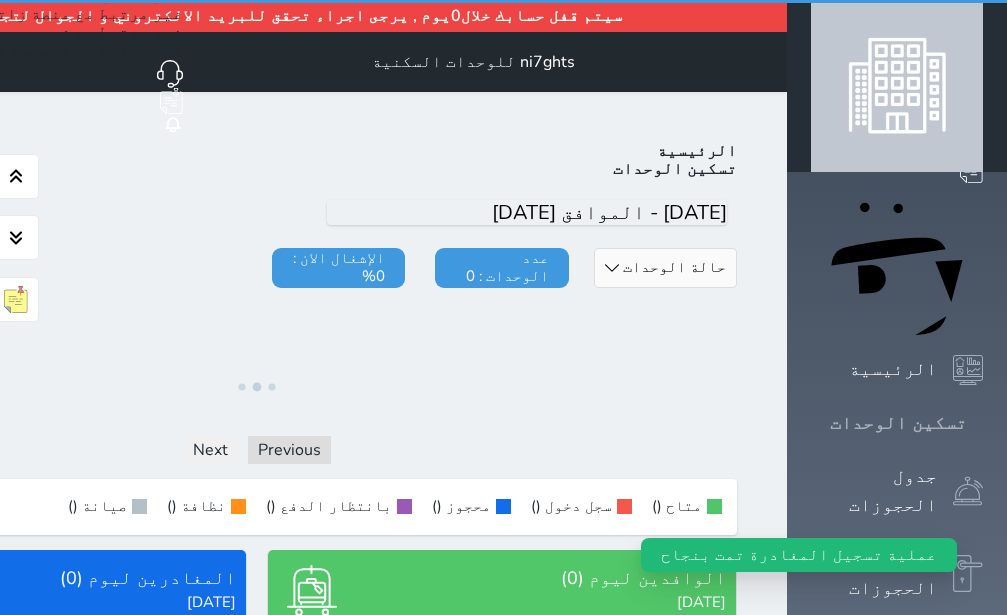 click on "تسكين الوحدات" at bounding box center (897, 423) 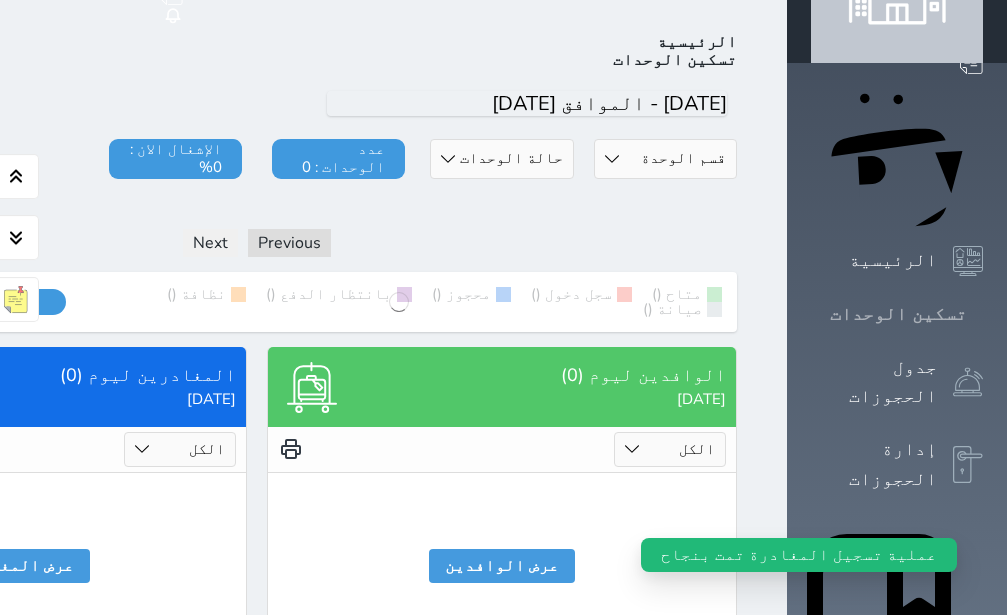 scroll, scrollTop: 110, scrollLeft: 0, axis: vertical 